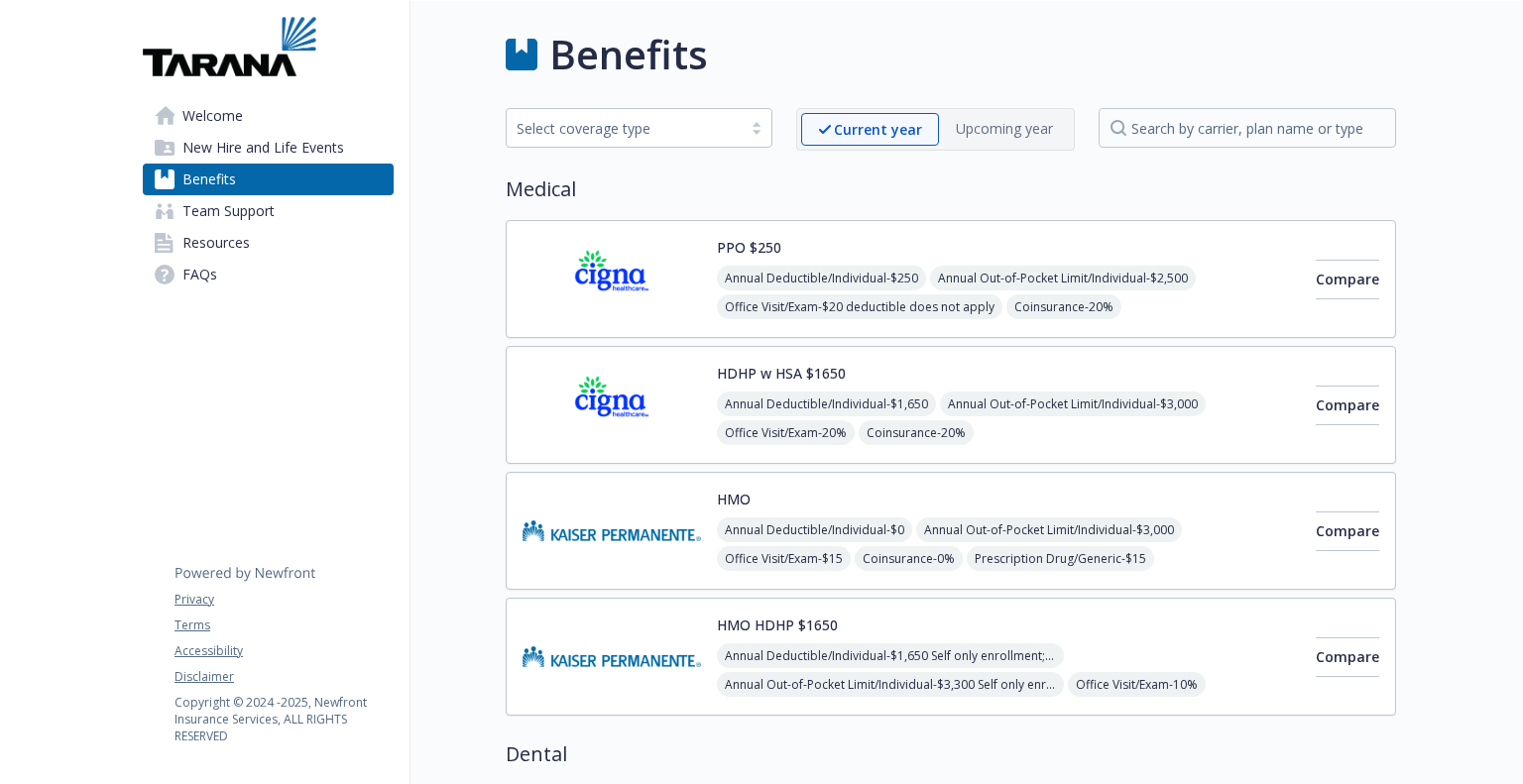 scroll, scrollTop: 0, scrollLeft: 0, axis: both 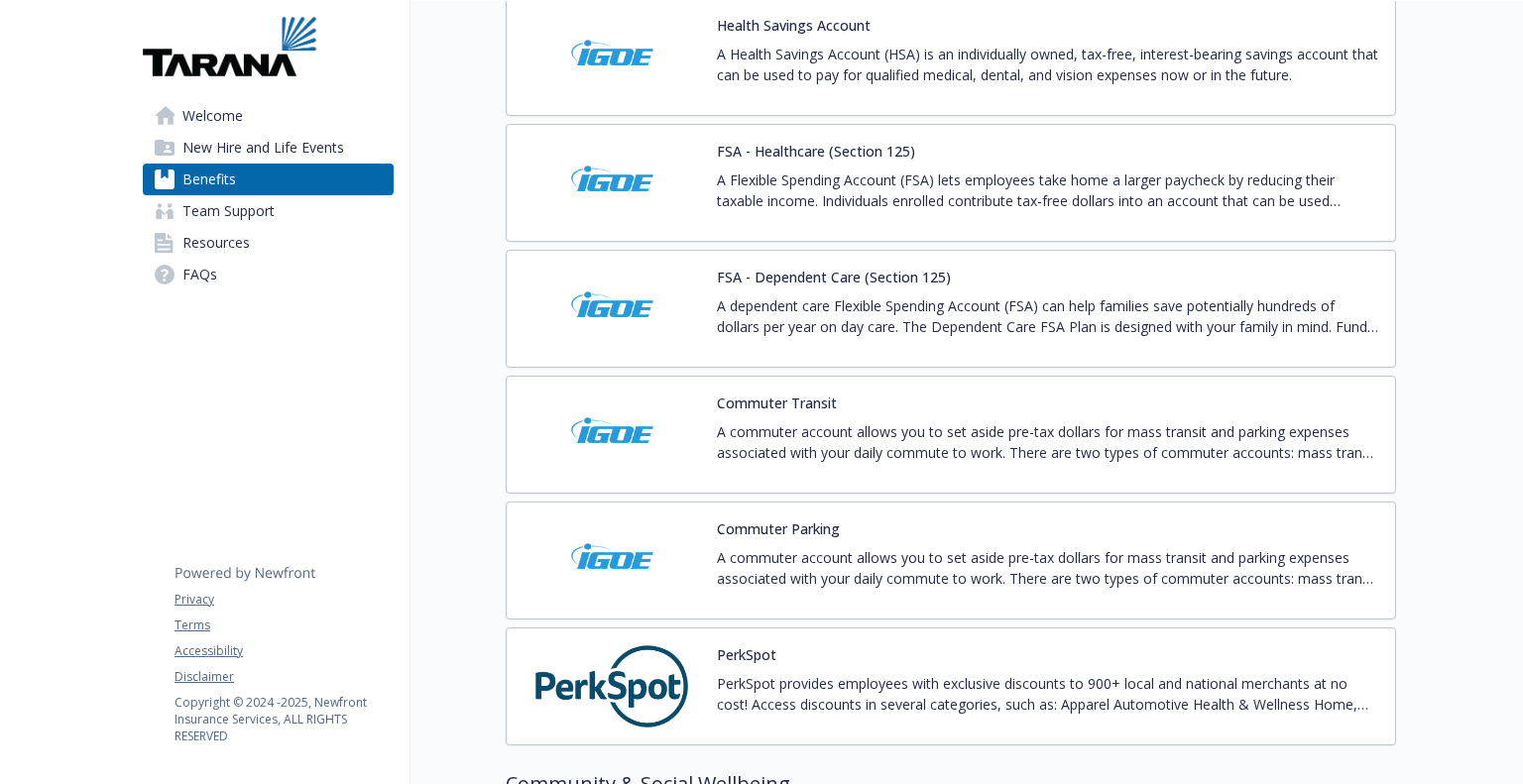 click on "FSA - Healthcare (Section 125)" at bounding box center (816, 151) 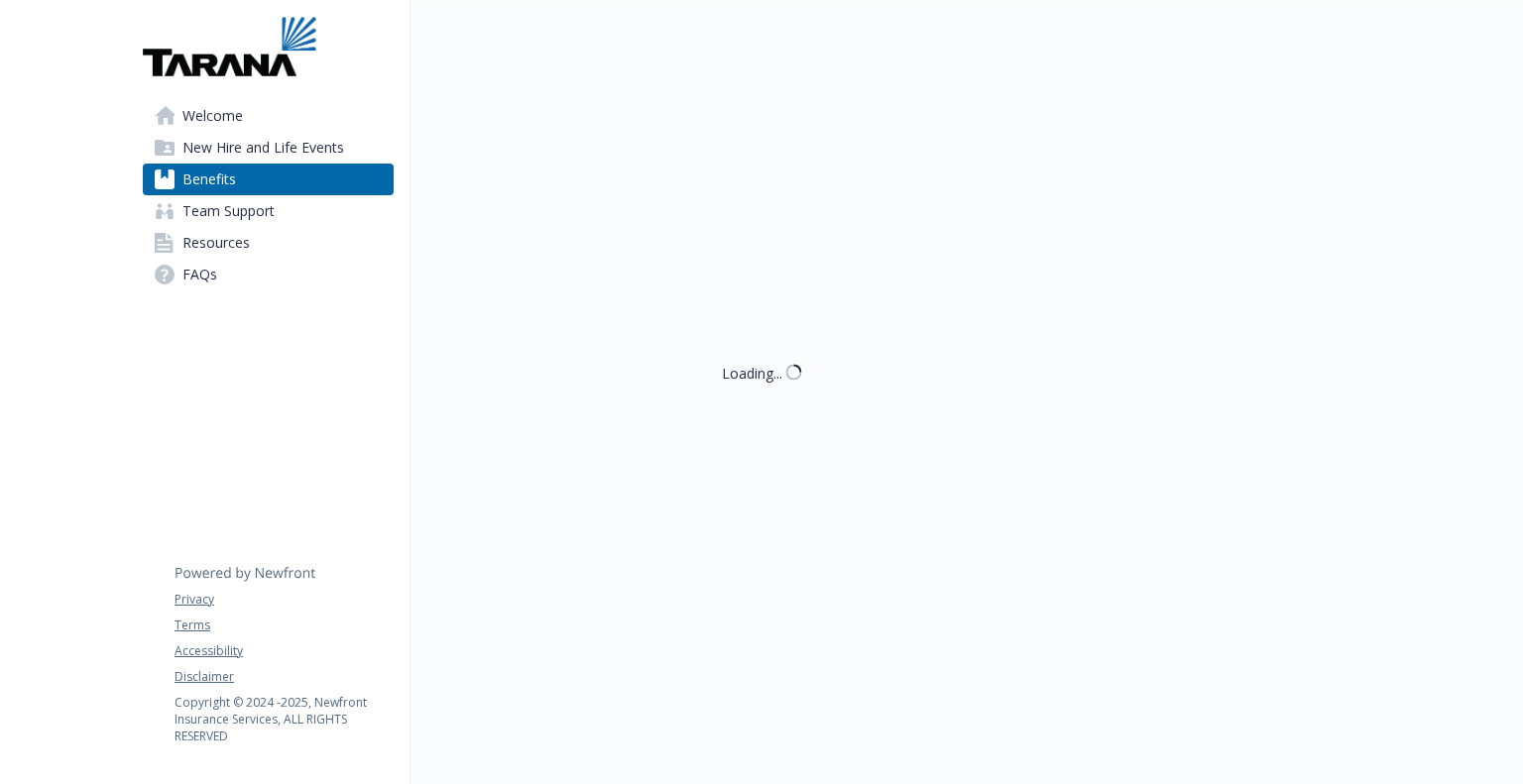 scroll, scrollTop: 2414, scrollLeft: 0, axis: vertical 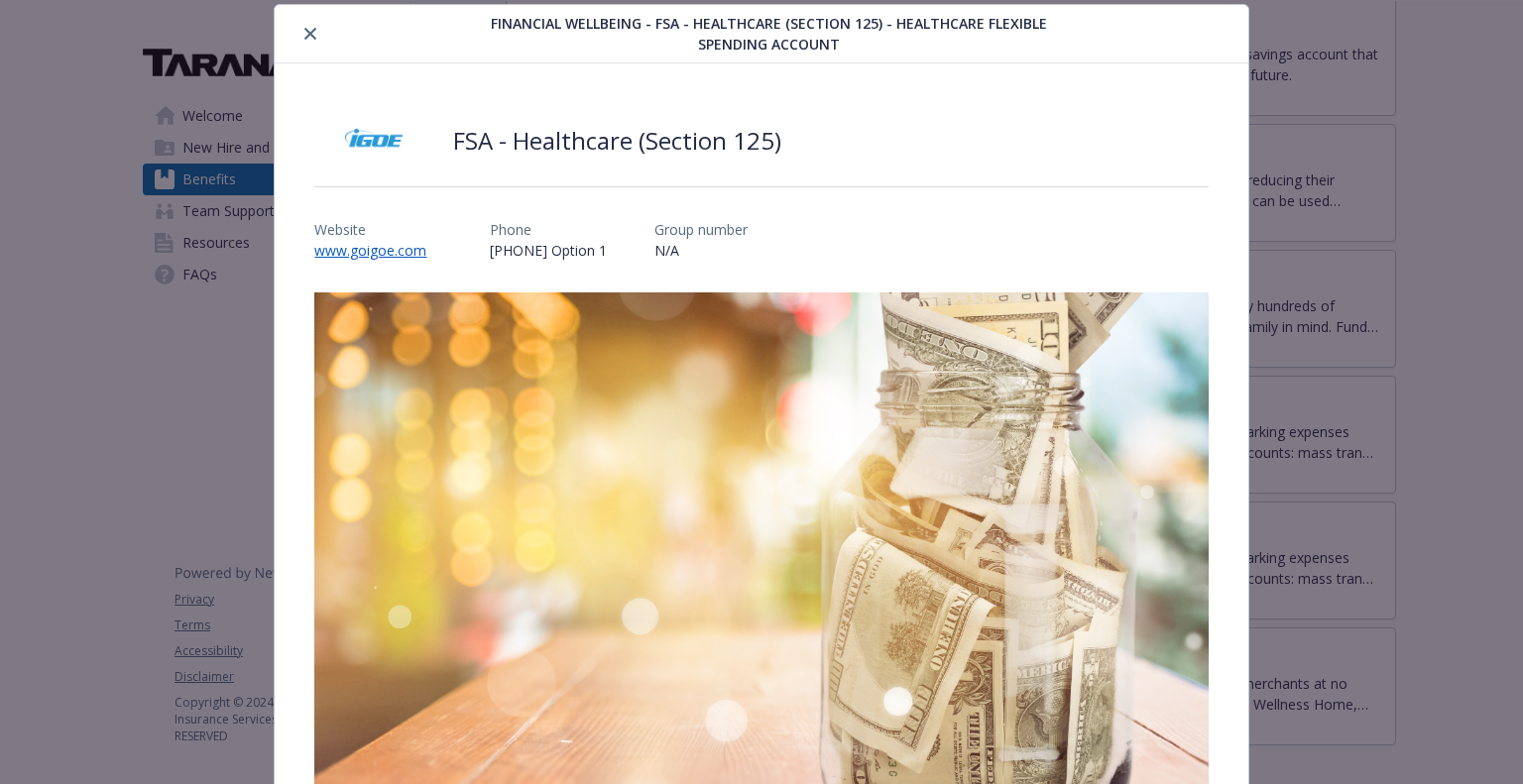 click 